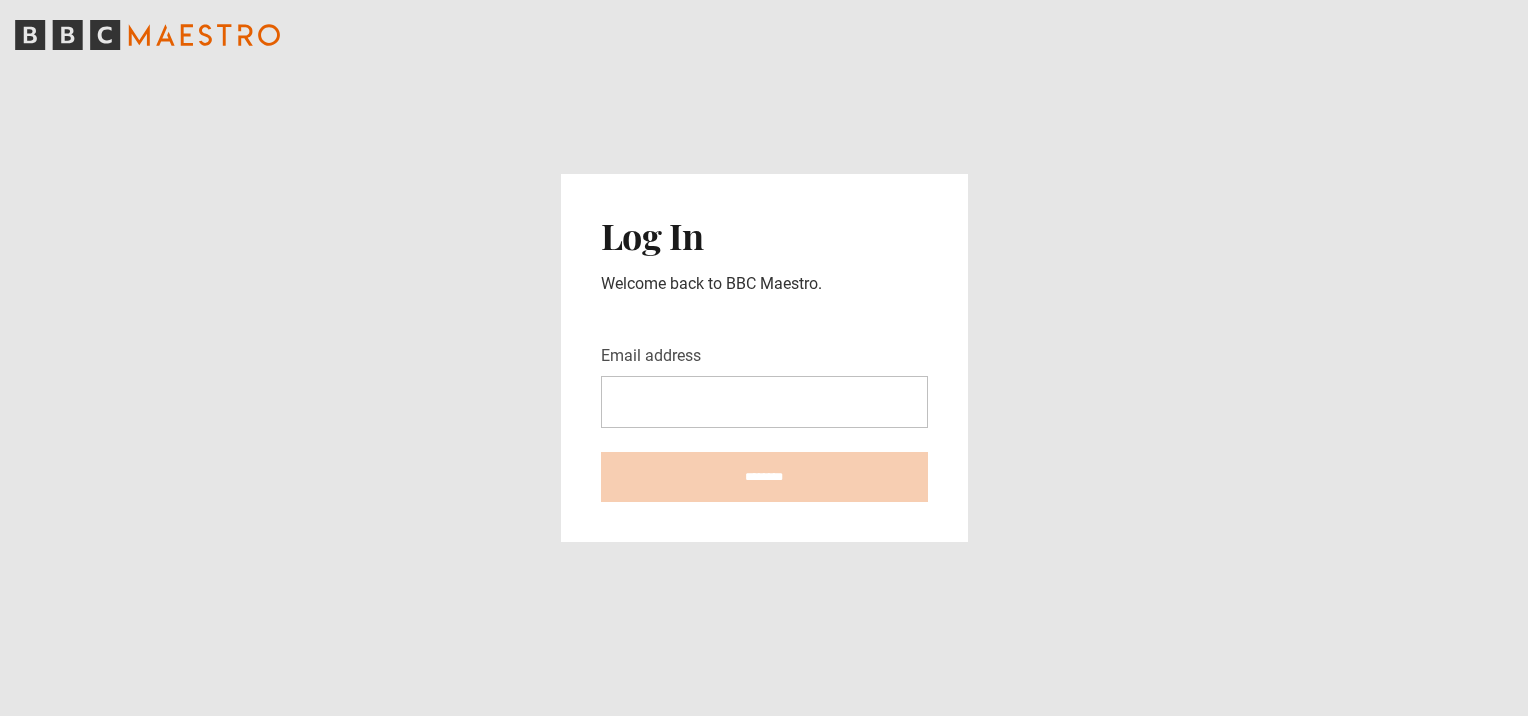 scroll, scrollTop: 0, scrollLeft: 0, axis: both 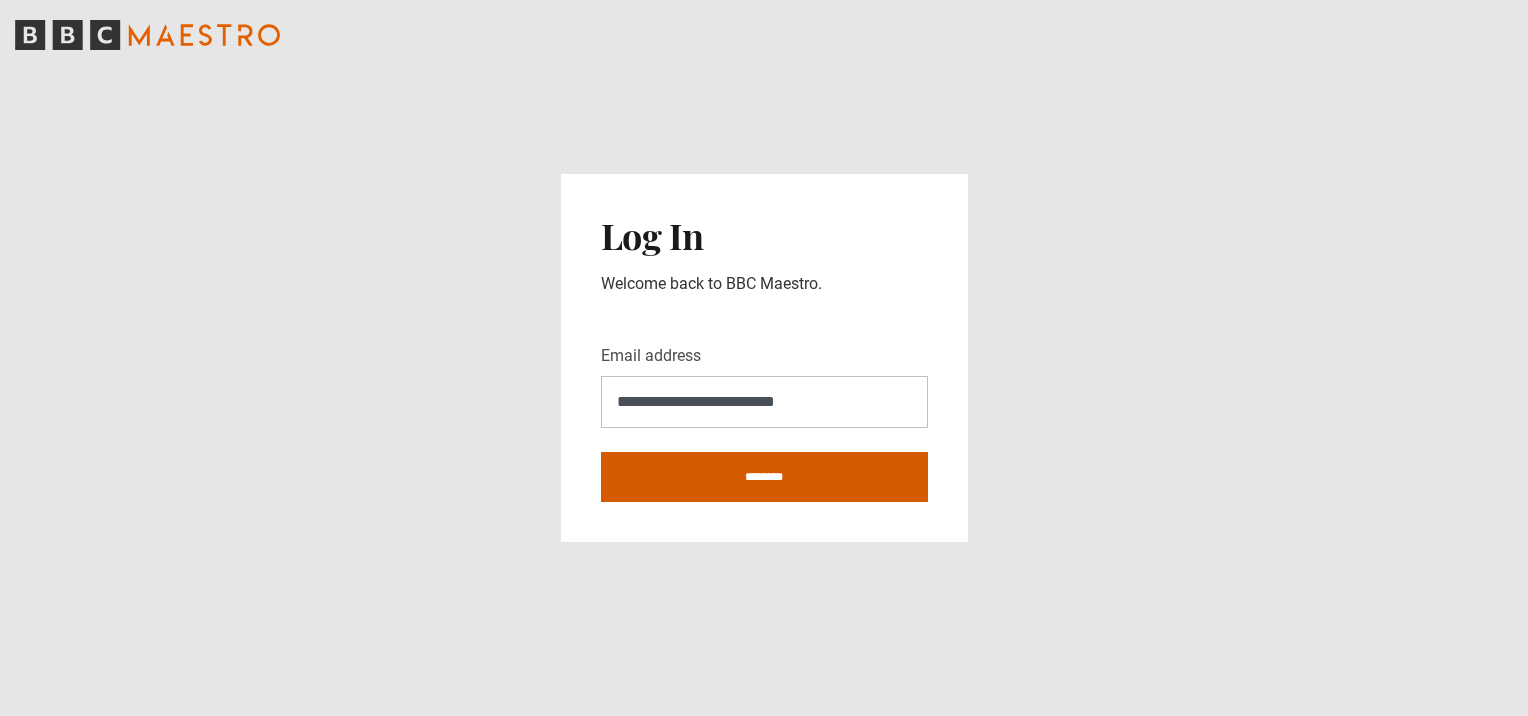 click on "********" at bounding box center [764, 477] 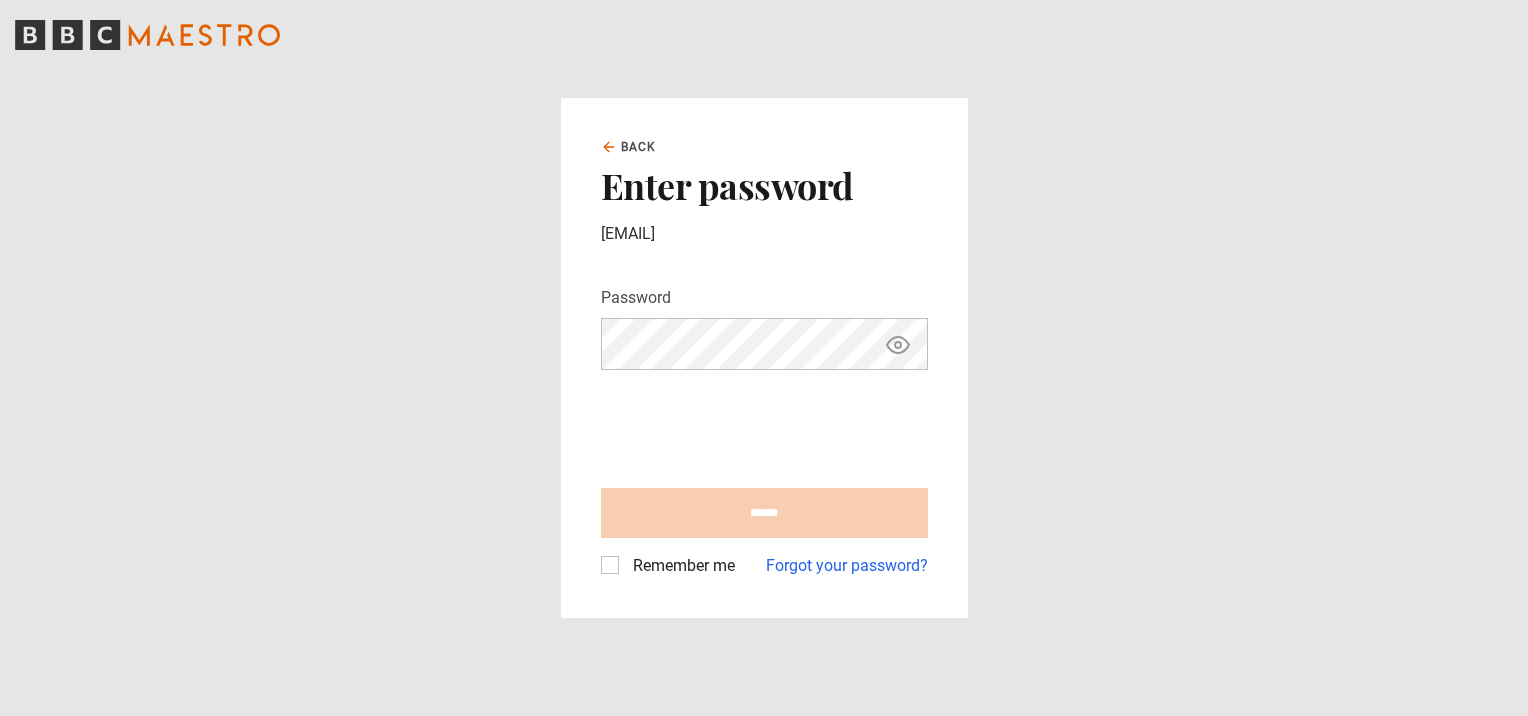 scroll, scrollTop: 0, scrollLeft: 0, axis: both 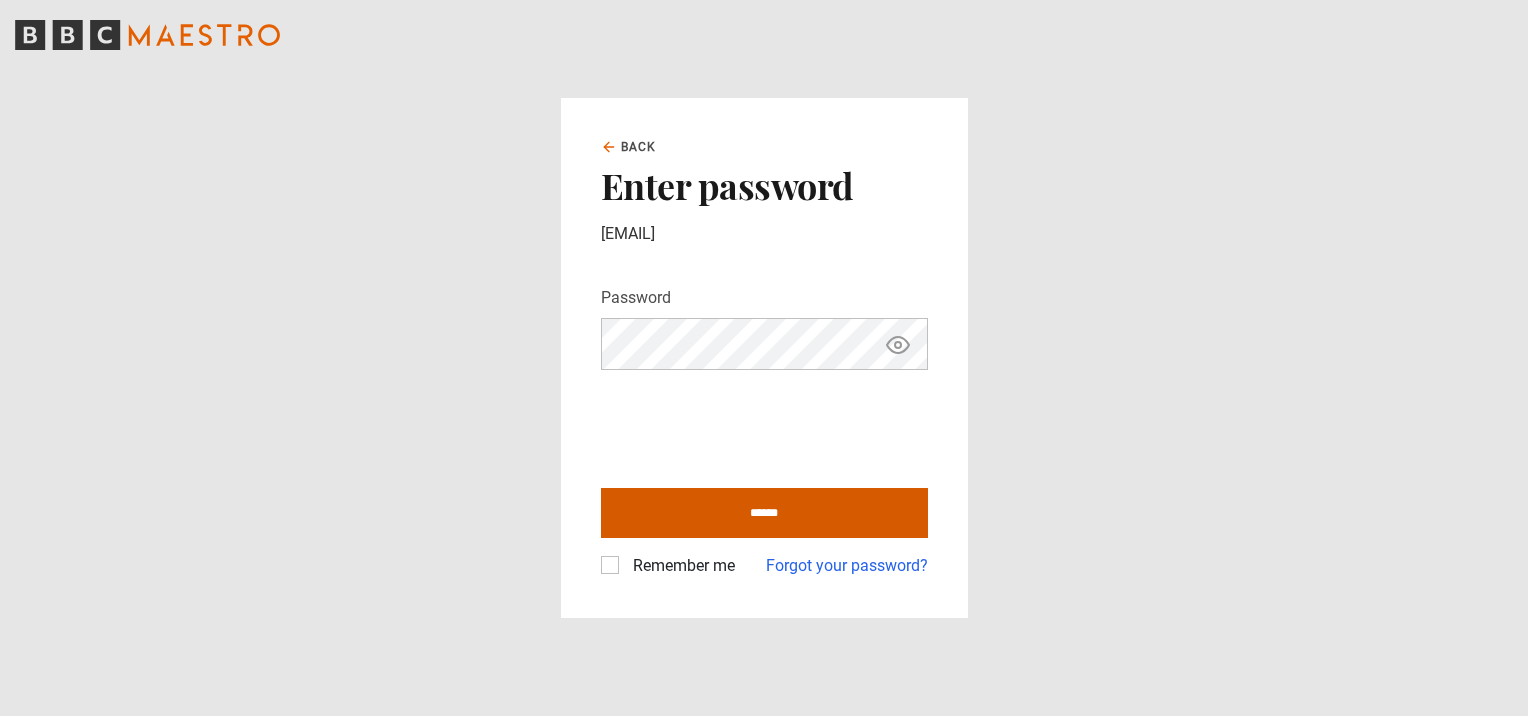 click on "******" at bounding box center [764, 513] 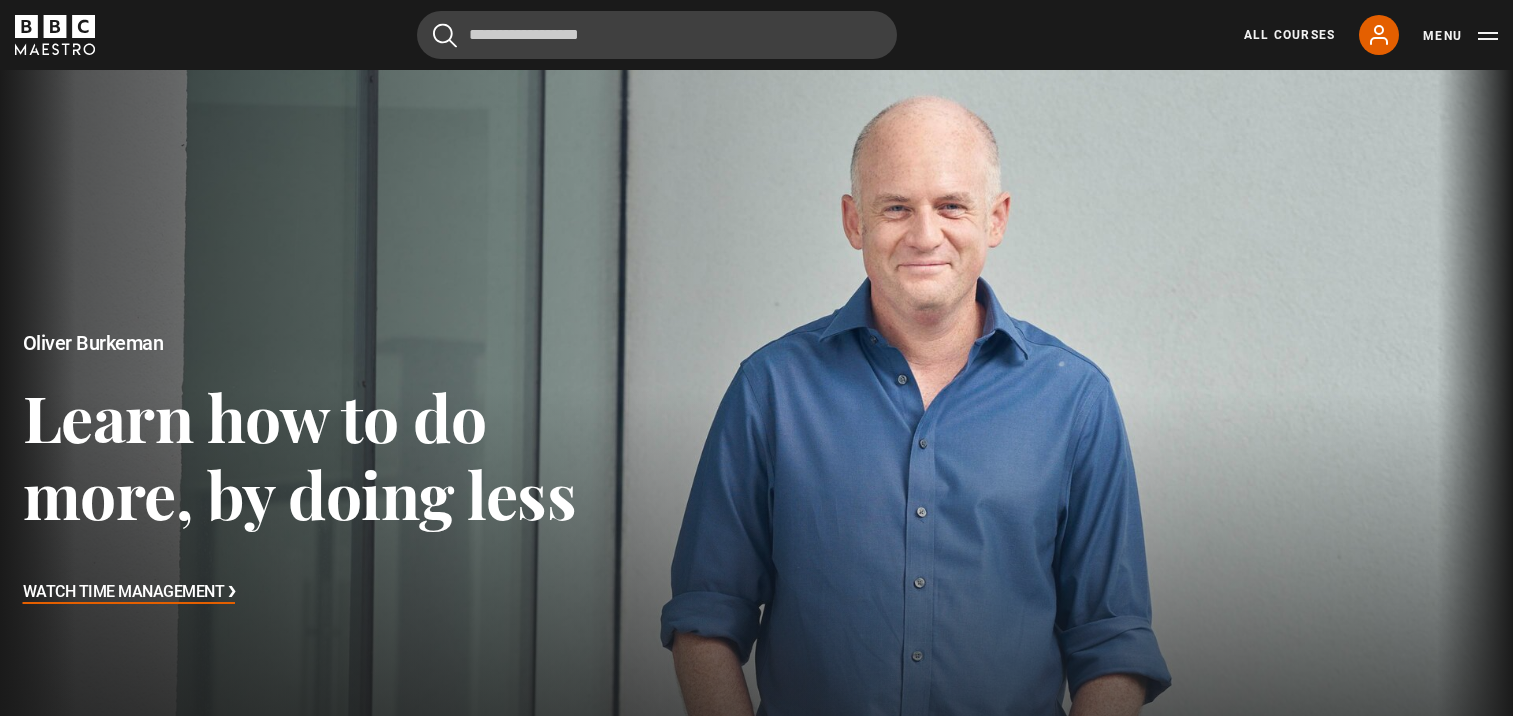 scroll, scrollTop: 0, scrollLeft: 0, axis: both 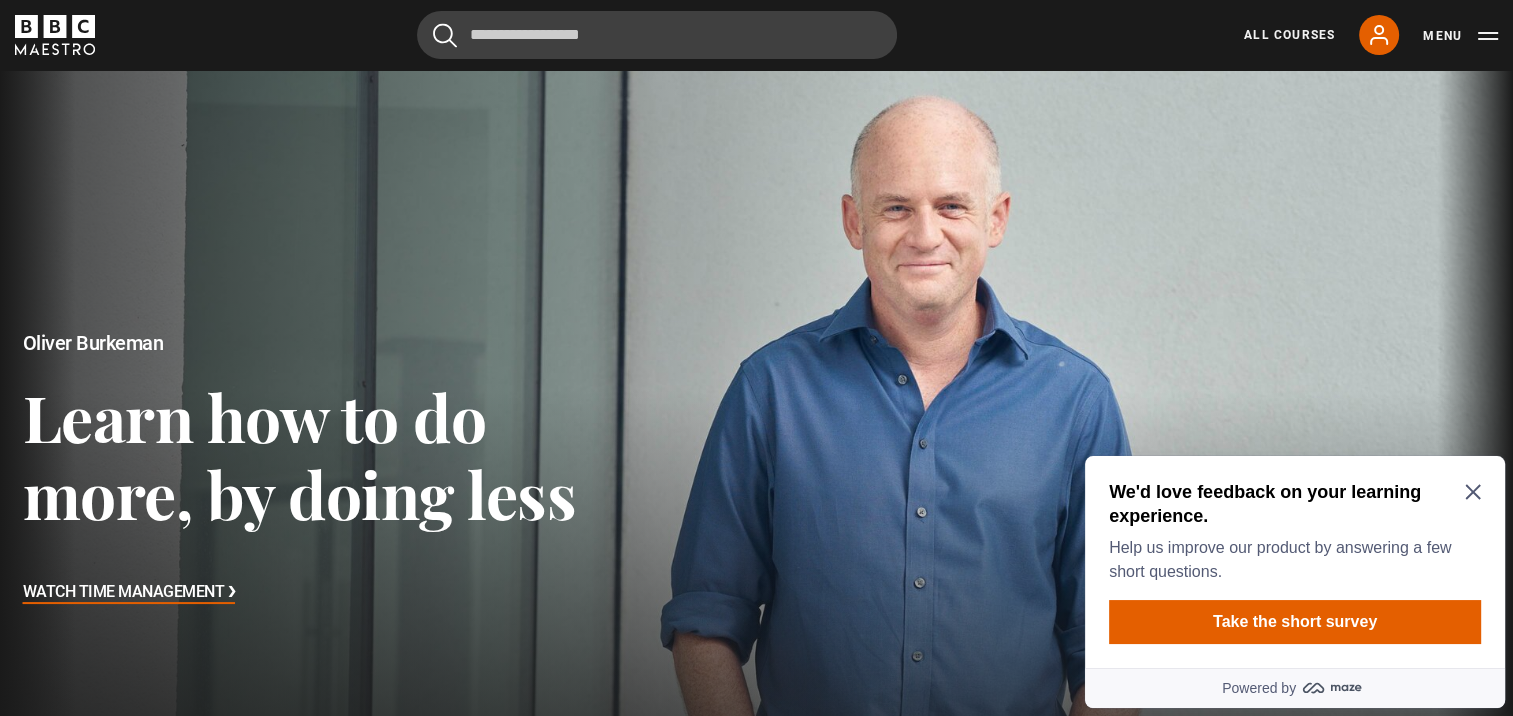 click 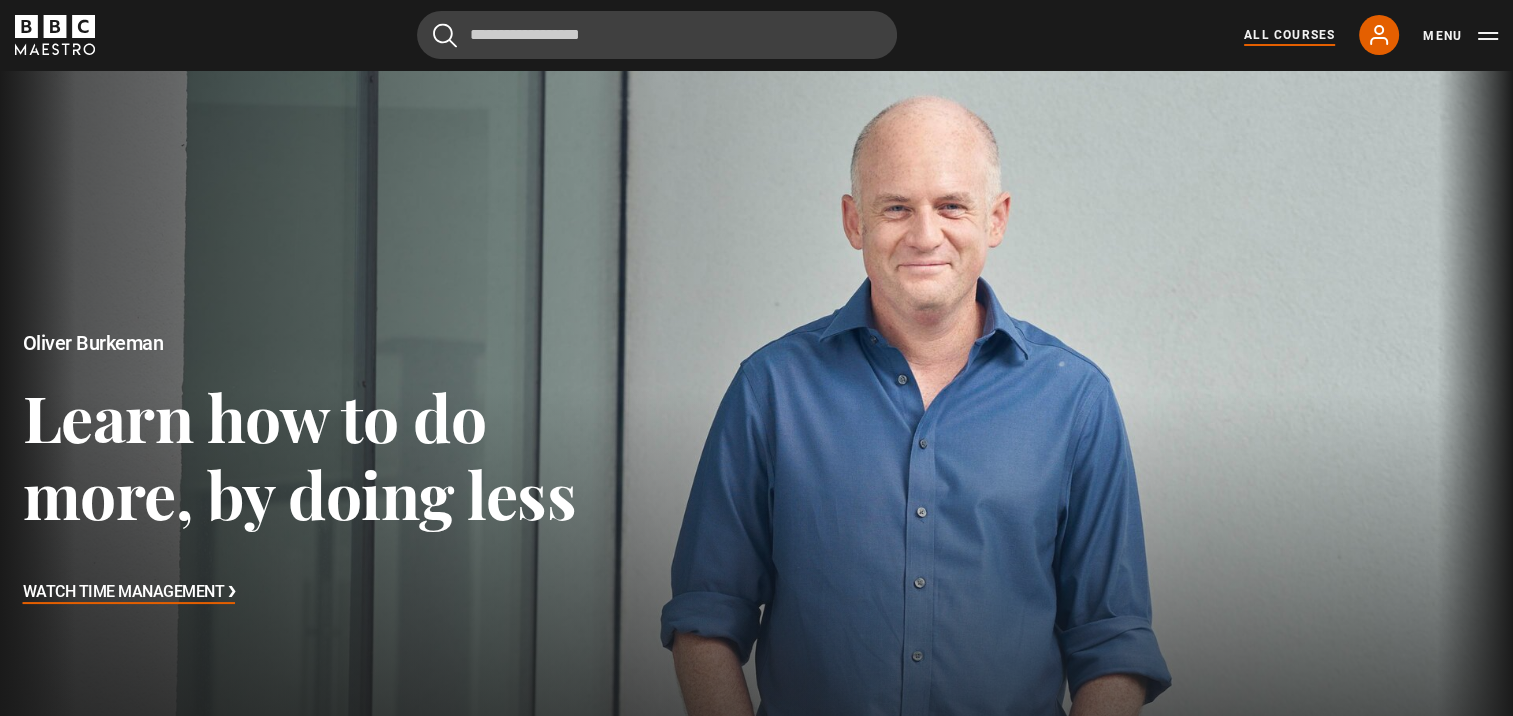 click on "All Courses" at bounding box center [1289, 35] 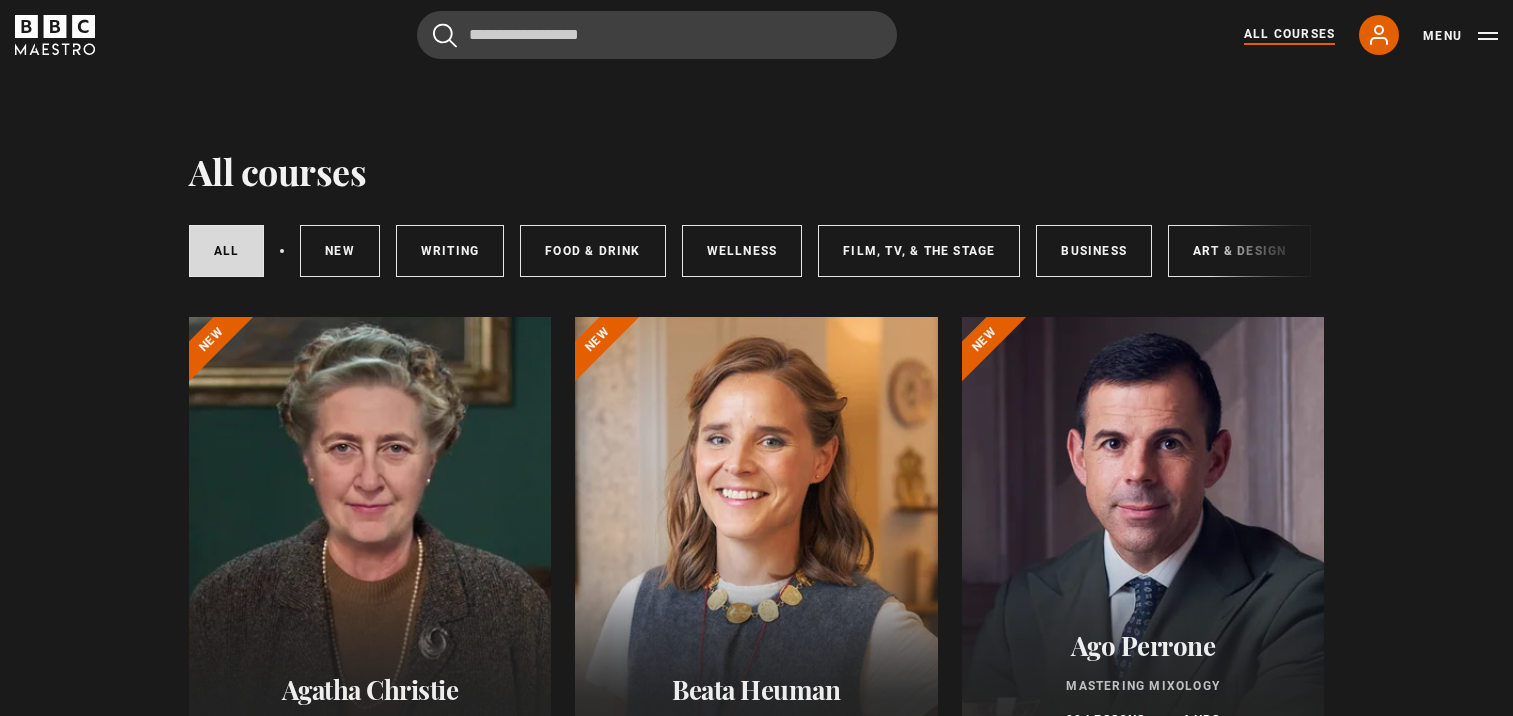 scroll, scrollTop: 0, scrollLeft: 0, axis: both 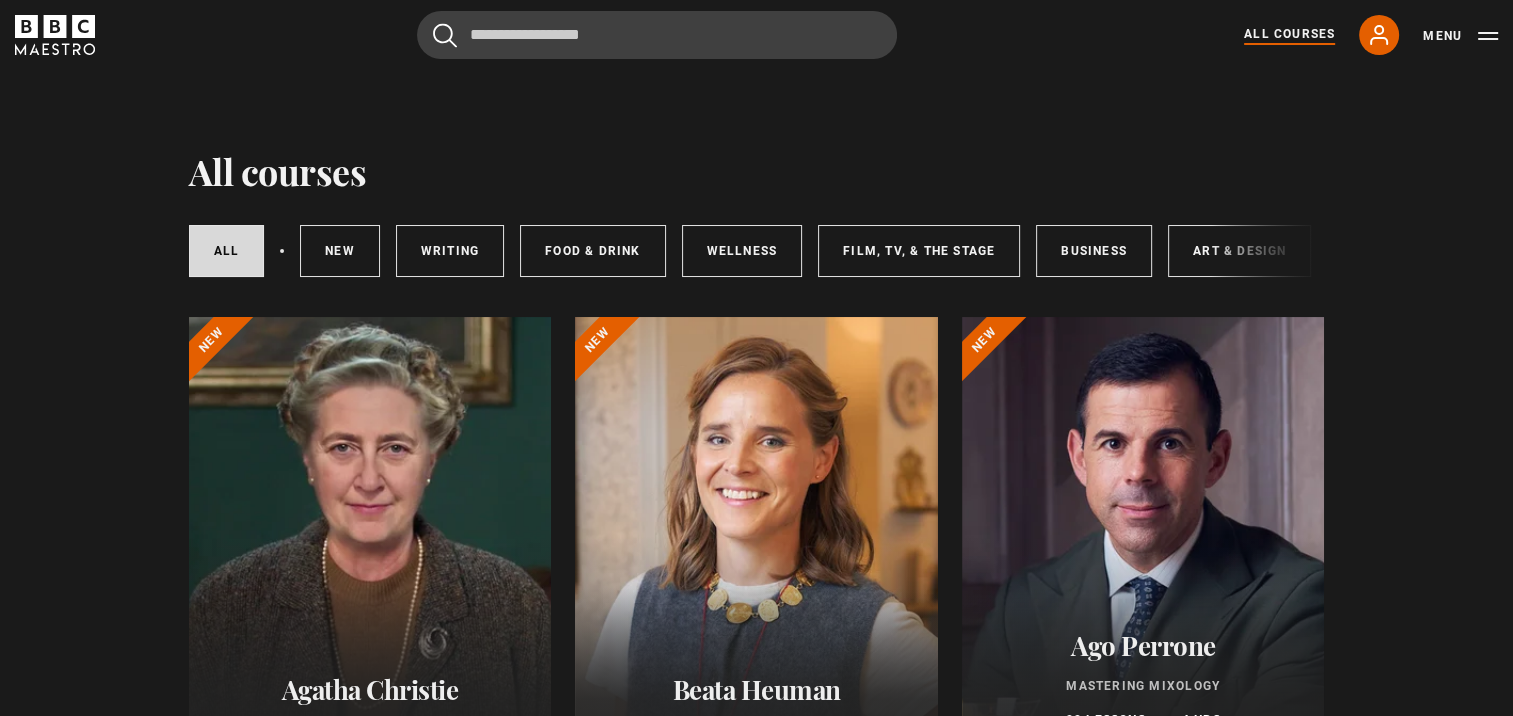 click on "All courses
All courses
New courses
Writing
Food & Drink
Wellness
Film, TV, & The Stage
Business
Art & Design
Music
Home & Lifestyle
Agatha Christie
Writing
11 lessons
2.5 hrs
New
Beata Heuman
Interior Design" at bounding box center [756, 4663] 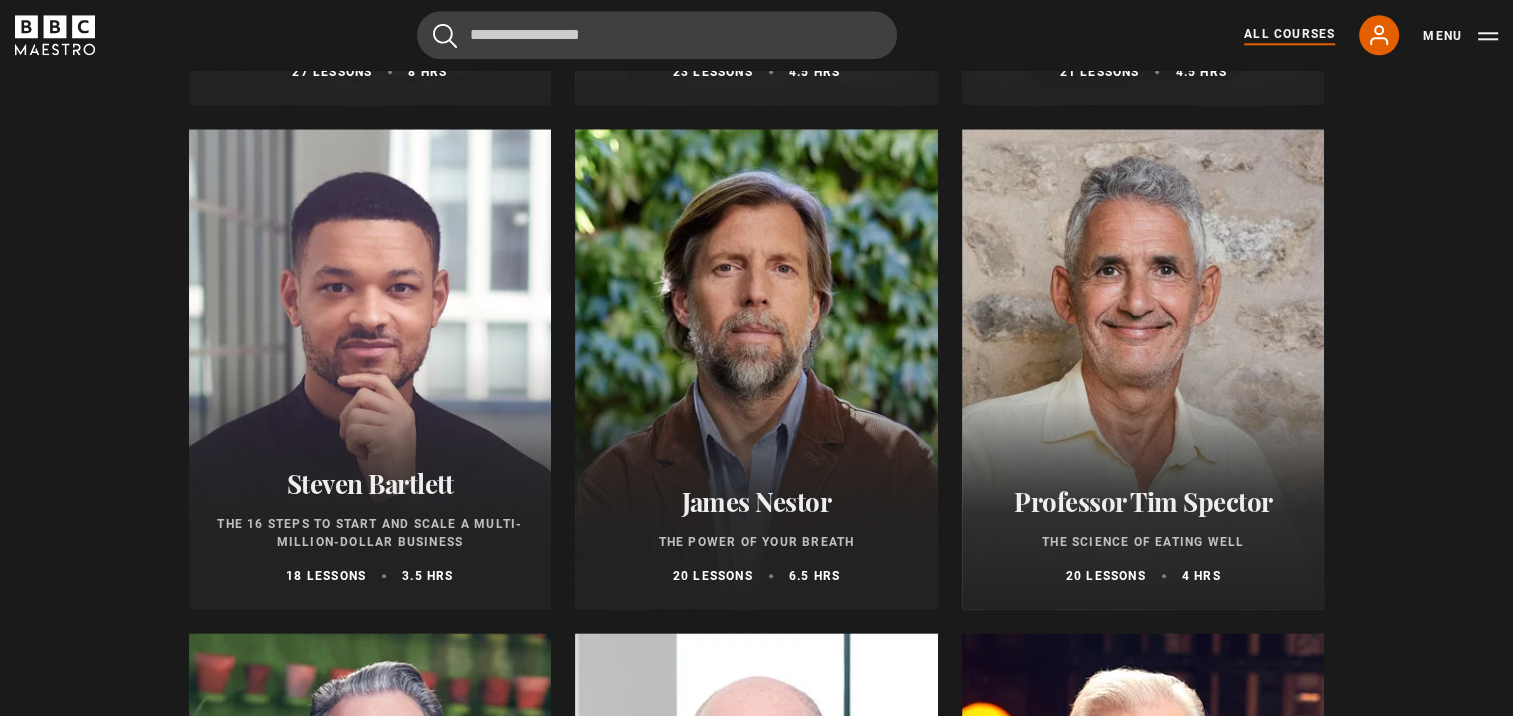 scroll, scrollTop: 2205, scrollLeft: 0, axis: vertical 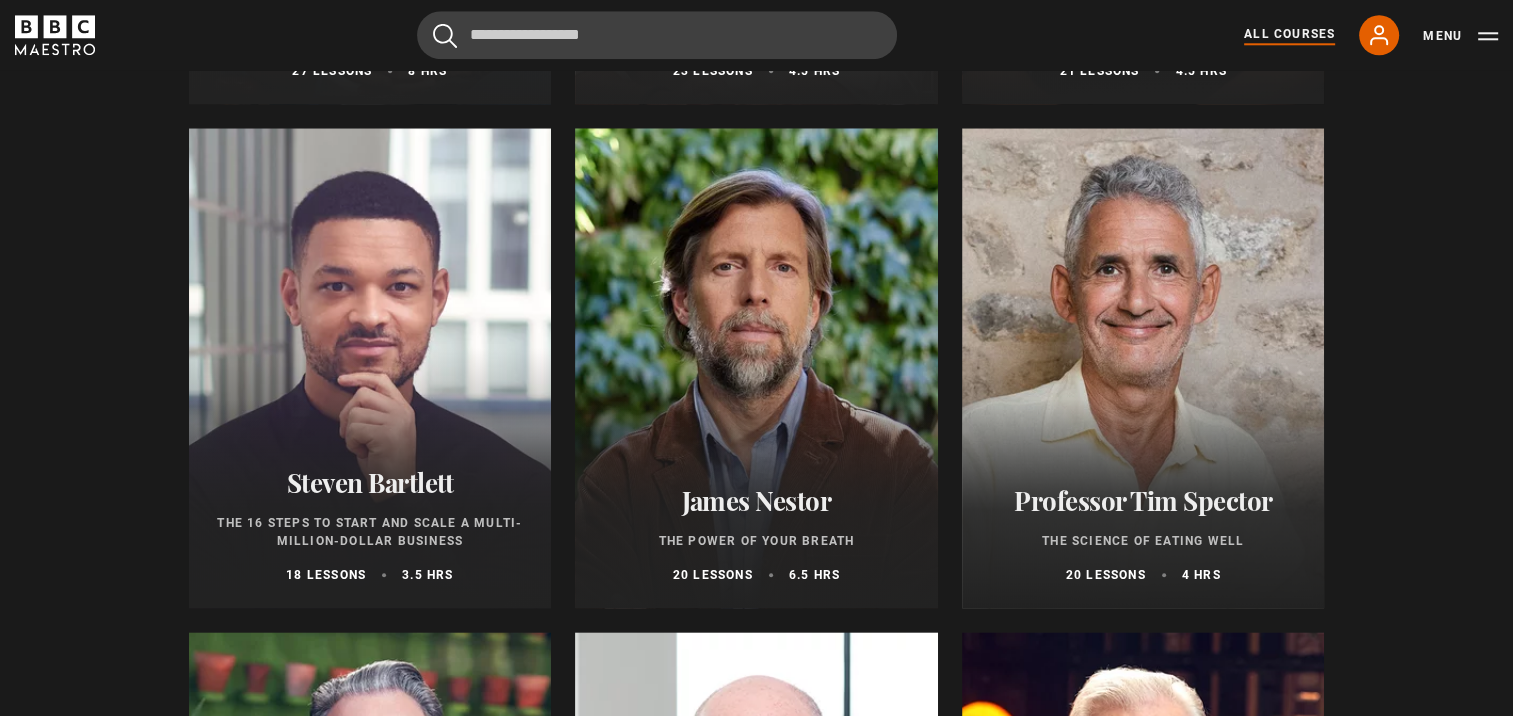 click at bounding box center [756, 368] 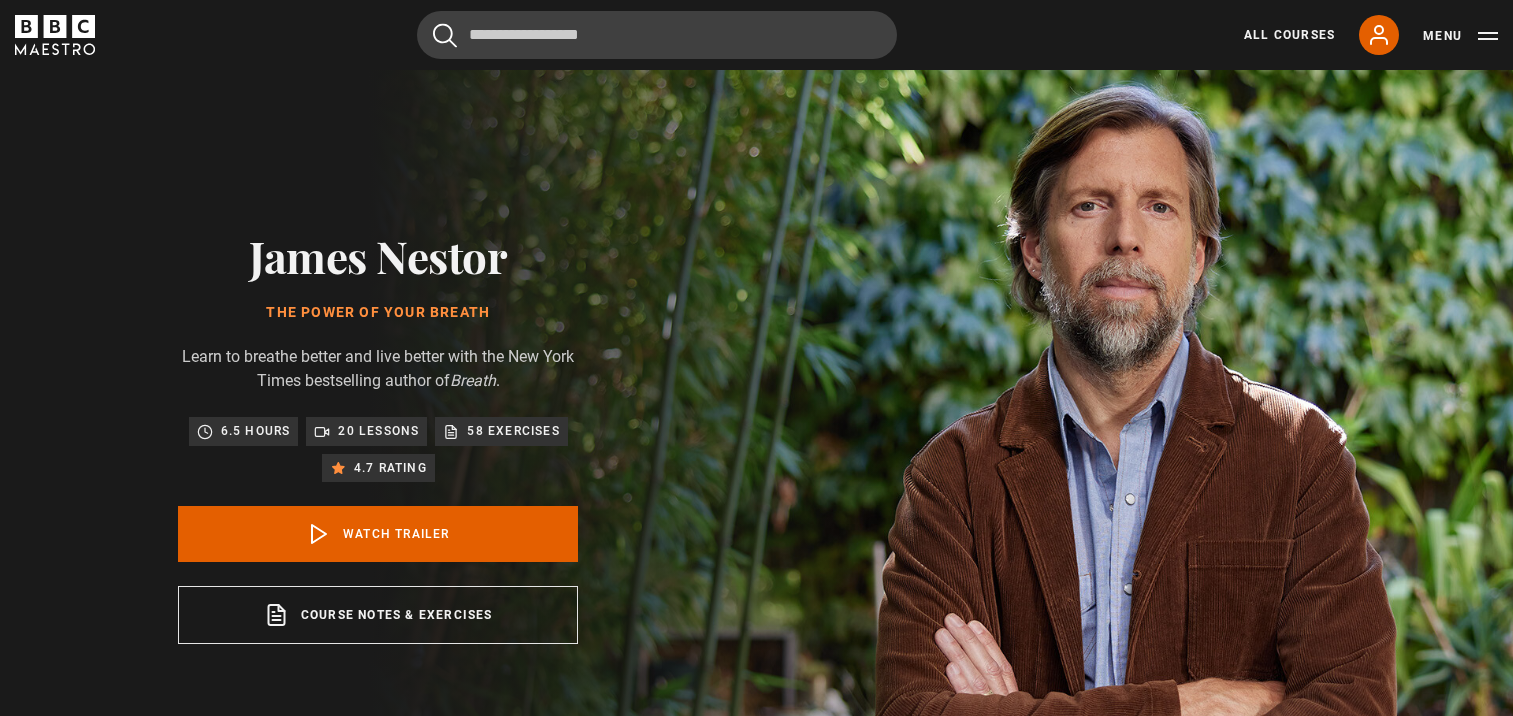 scroll, scrollTop: 0, scrollLeft: 0, axis: both 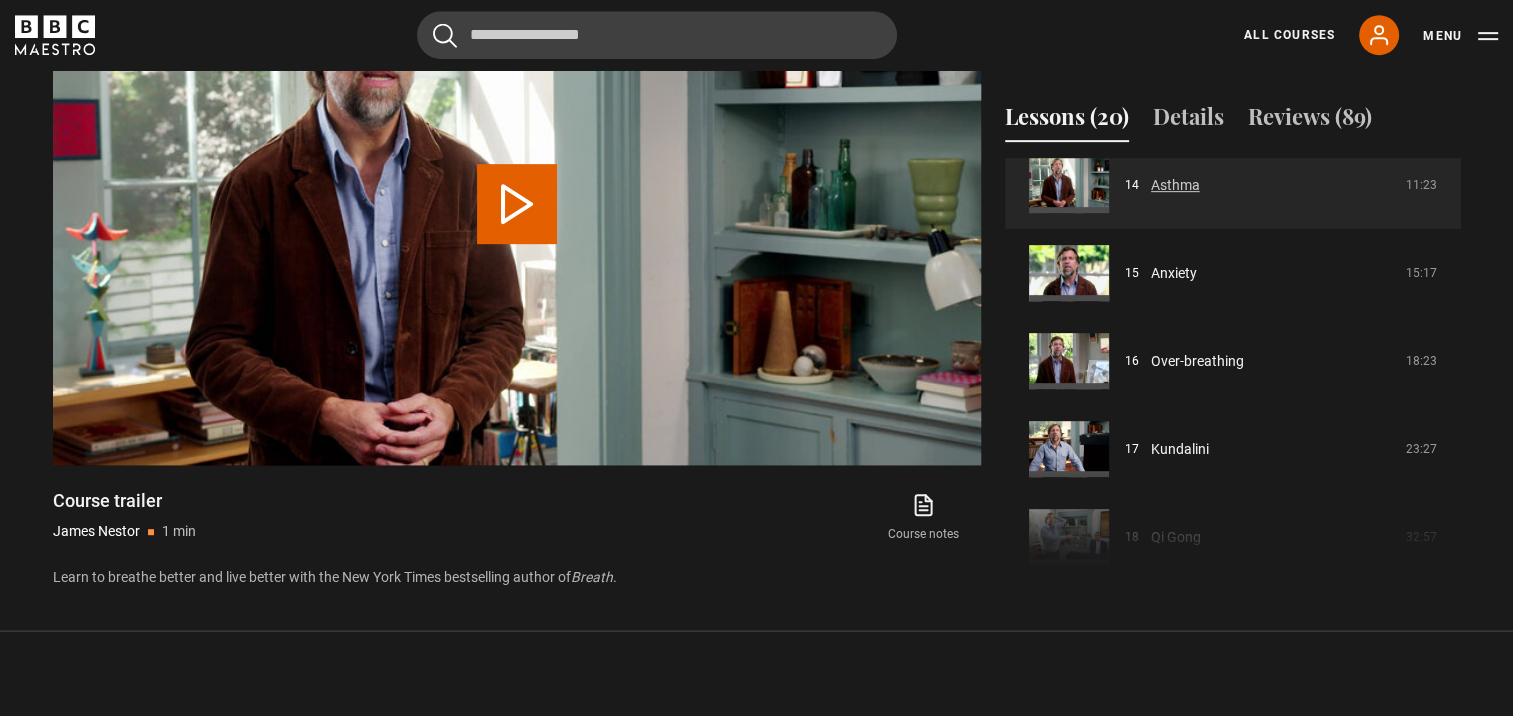 click on "Asthma" at bounding box center [1175, 185] 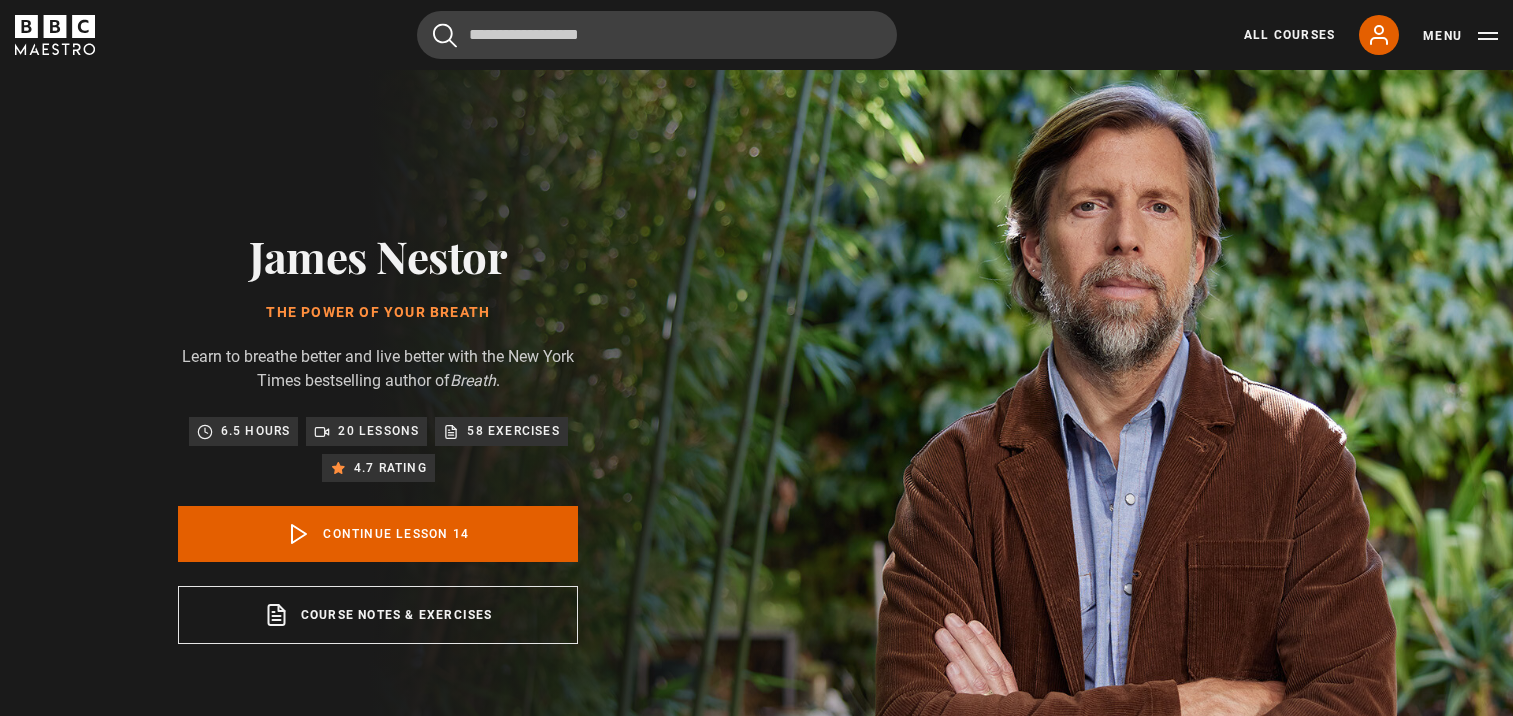 scroll, scrollTop: 804, scrollLeft: 0, axis: vertical 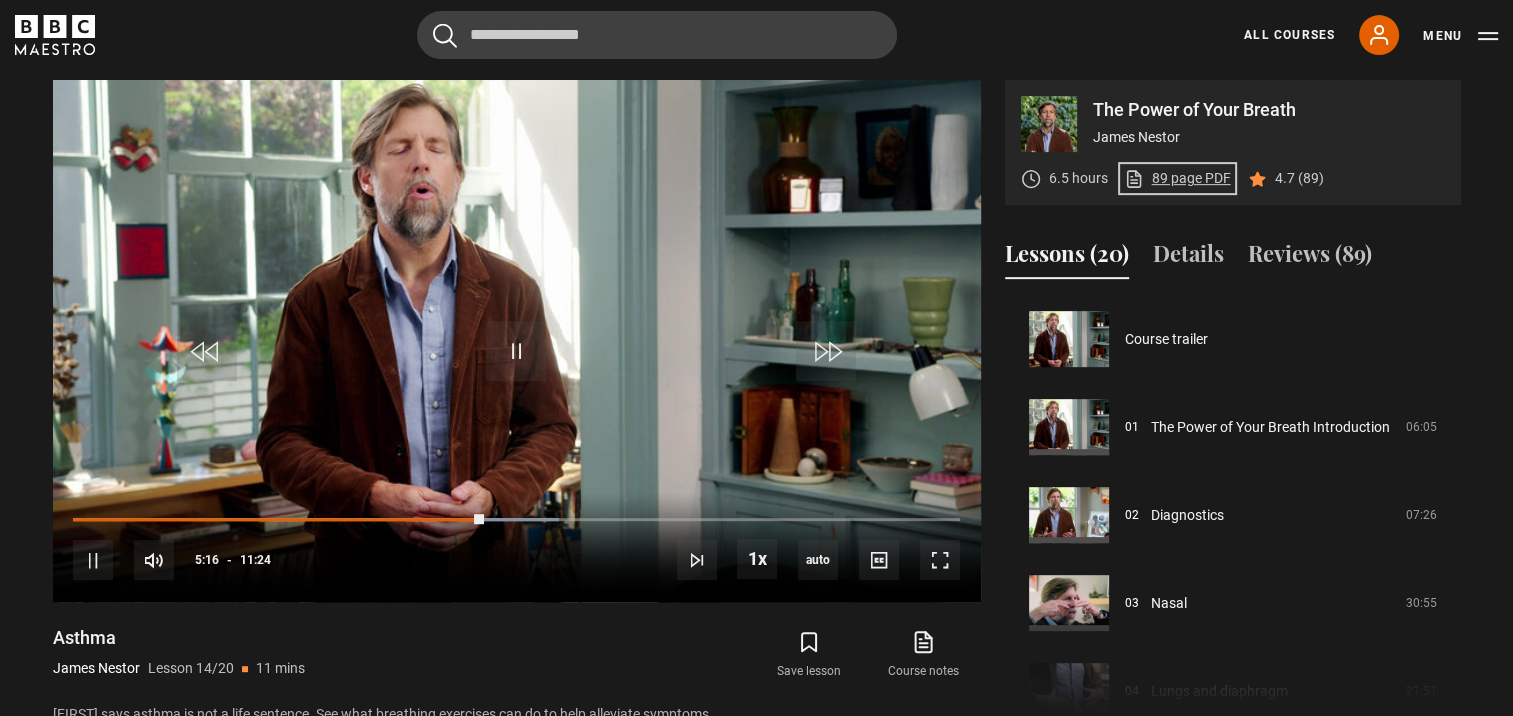 click on "89 page PDF
(opens in new tab)" at bounding box center (1177, 178) 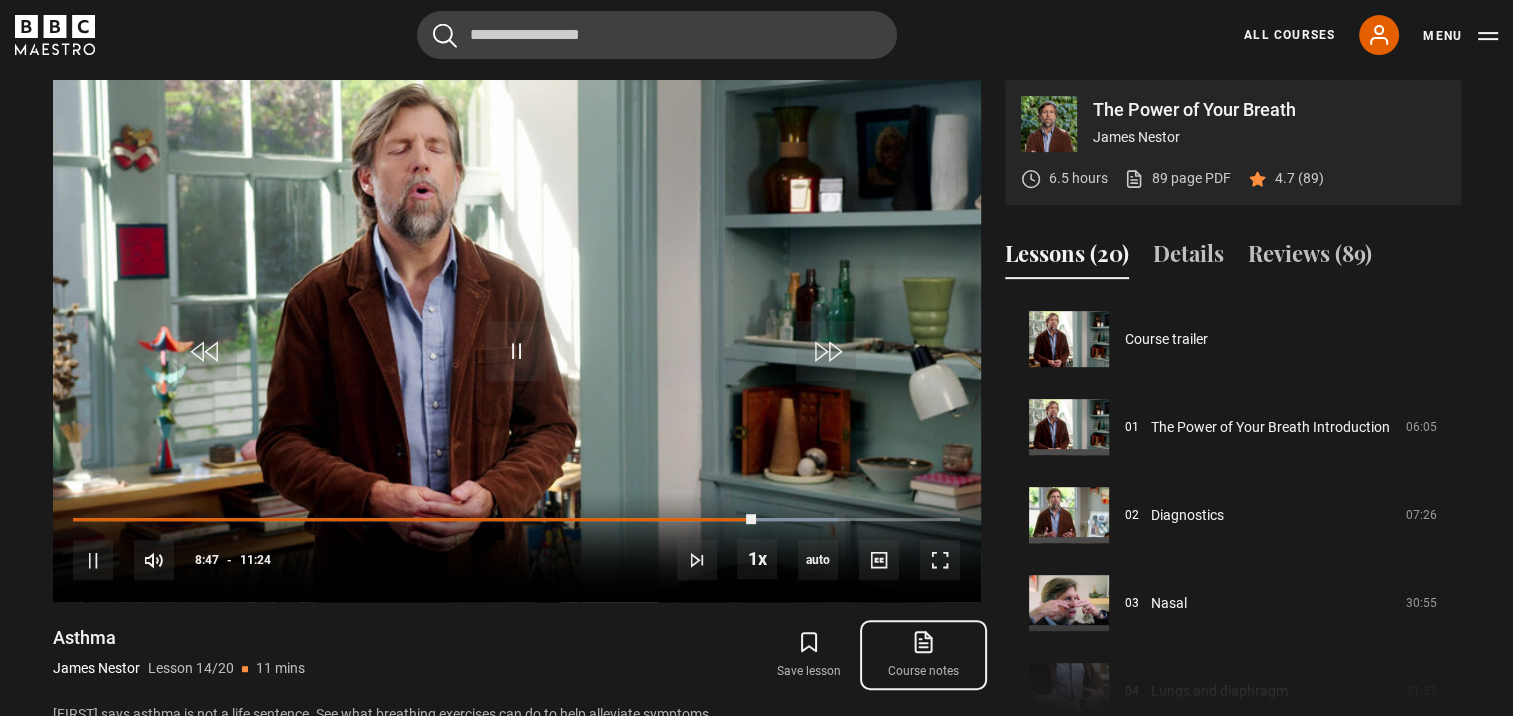 click on "Course notes
opens in new tab" at bounding box center (923, 655) 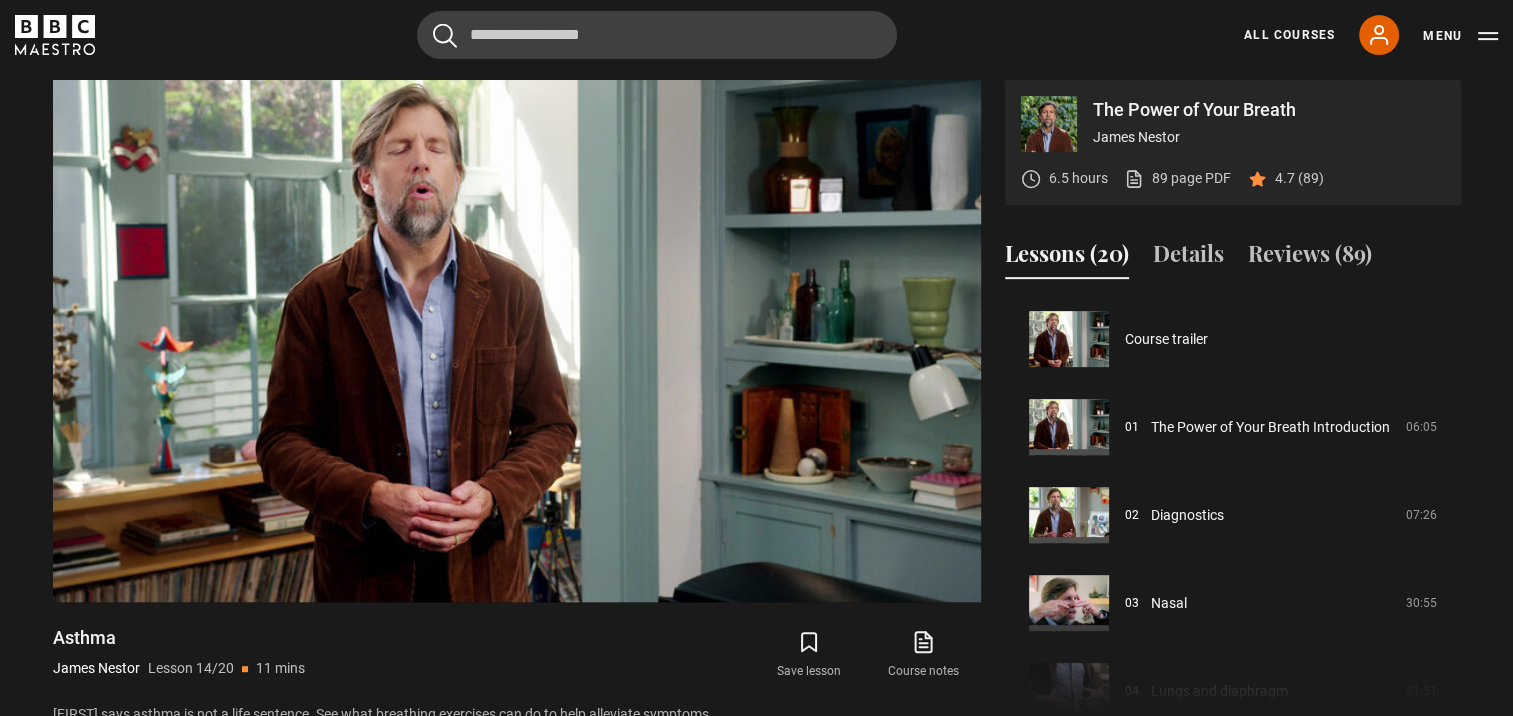 drag, startPoint x: 1502, startPoint y: 452, endPoint x: 1495, endPoint y: 529, distance: 77.31753 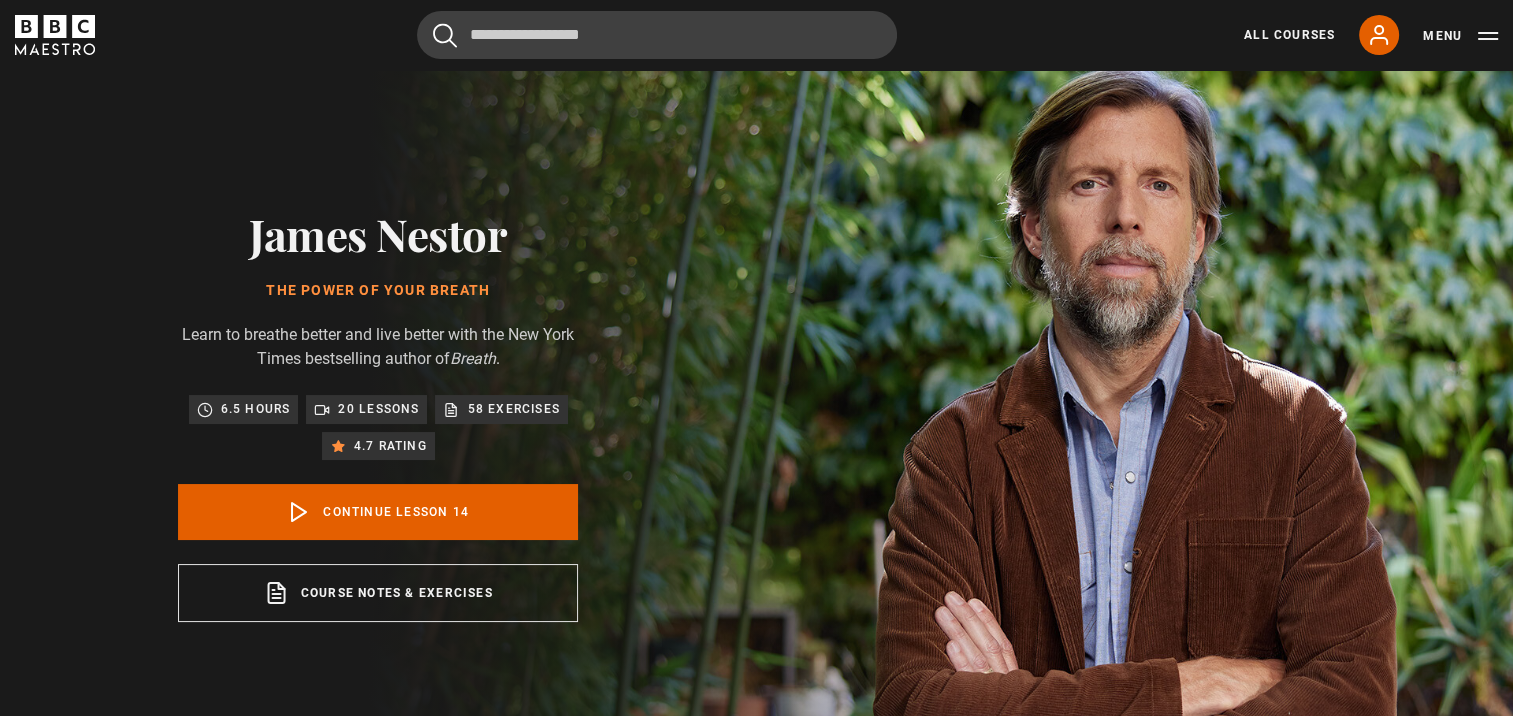 scroll, scrollTop: 0, scrollLeft: 0, axis: both 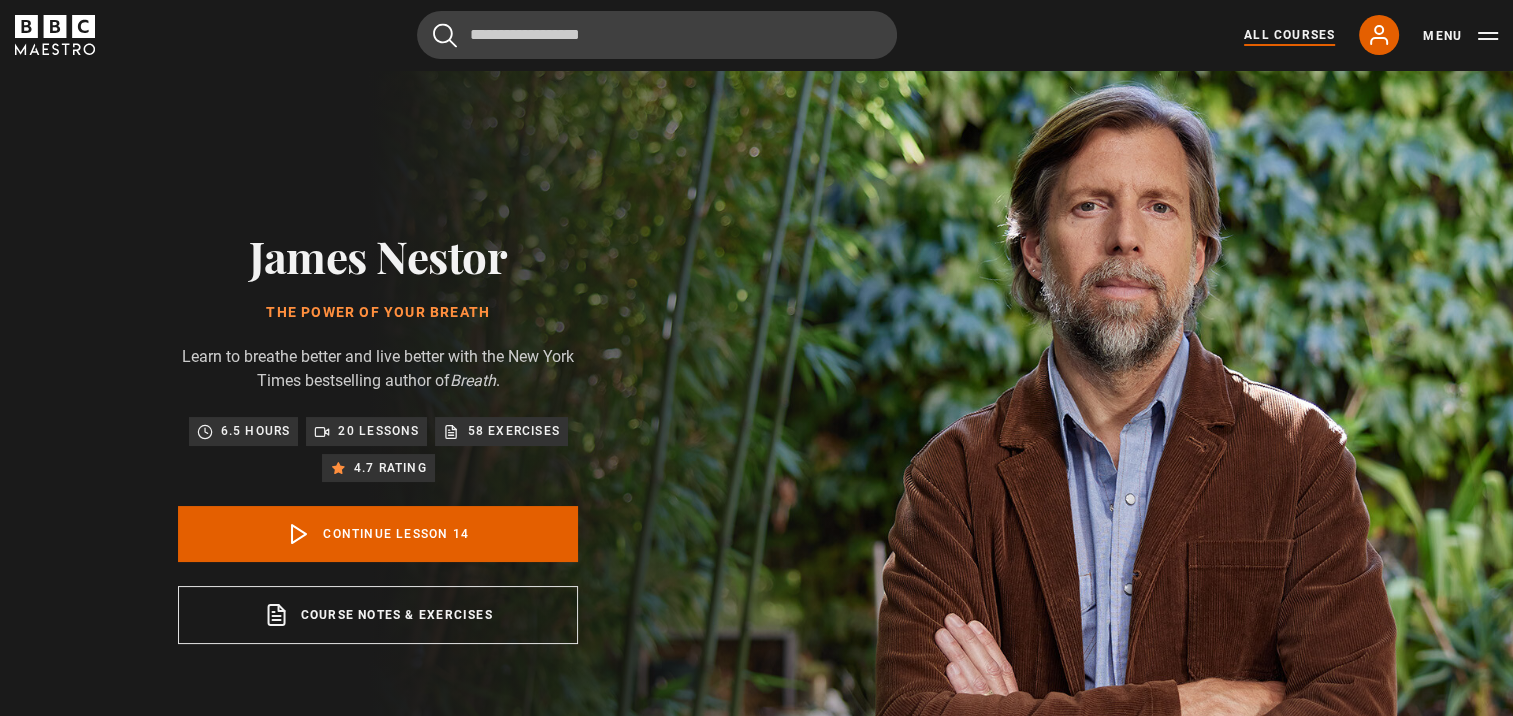 click on "All Courses" at bounding box center (1289, 35) 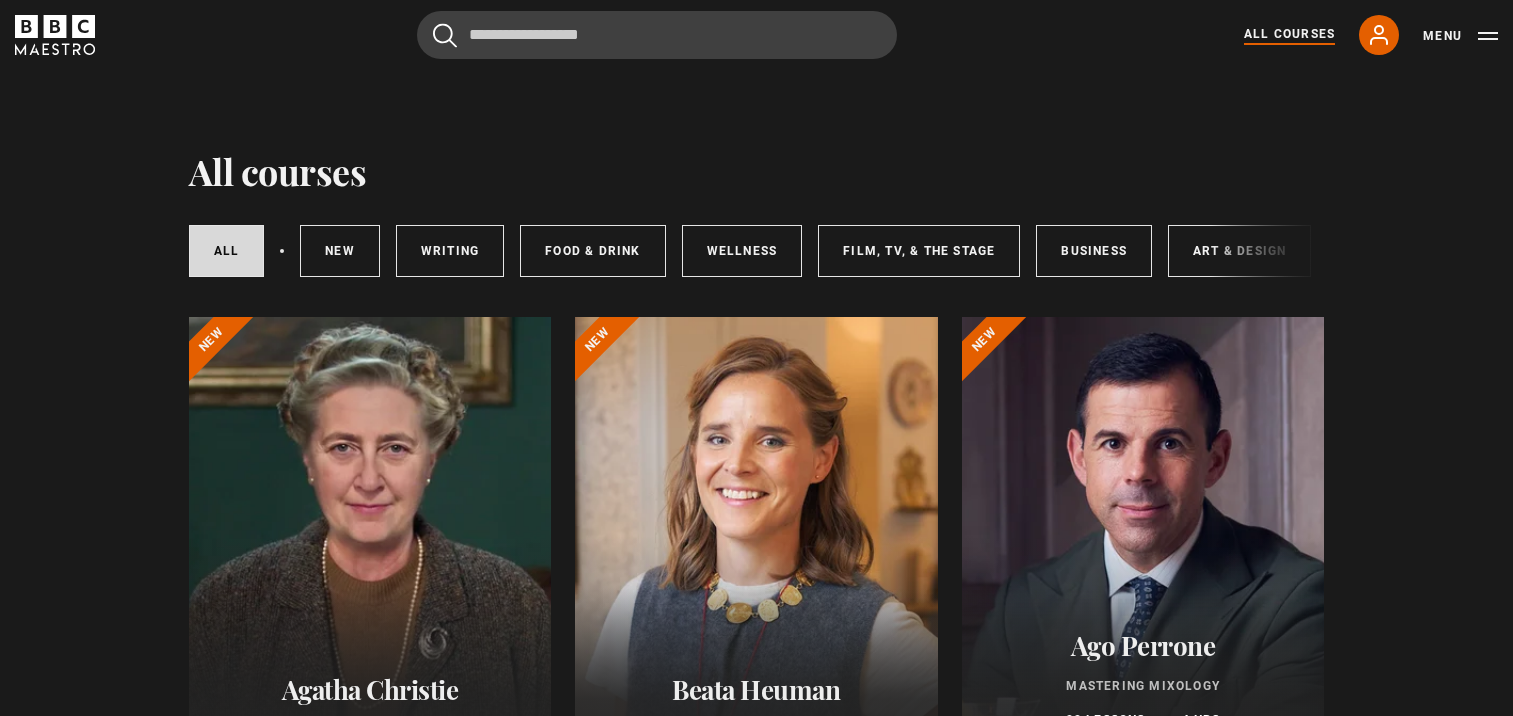 scroll, scrollTop: 0, scrollLeft: 0, axis: both 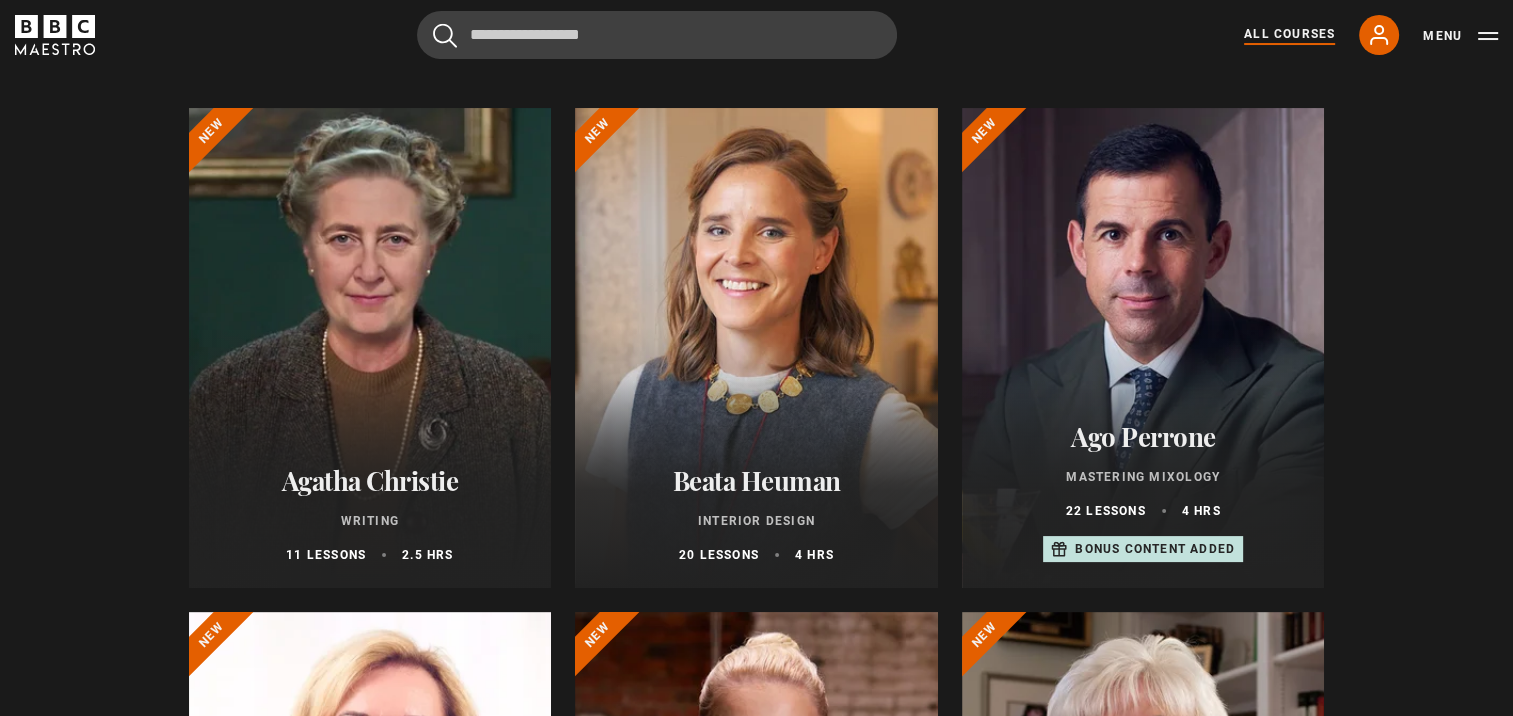 click at bounding box center (370, 348) 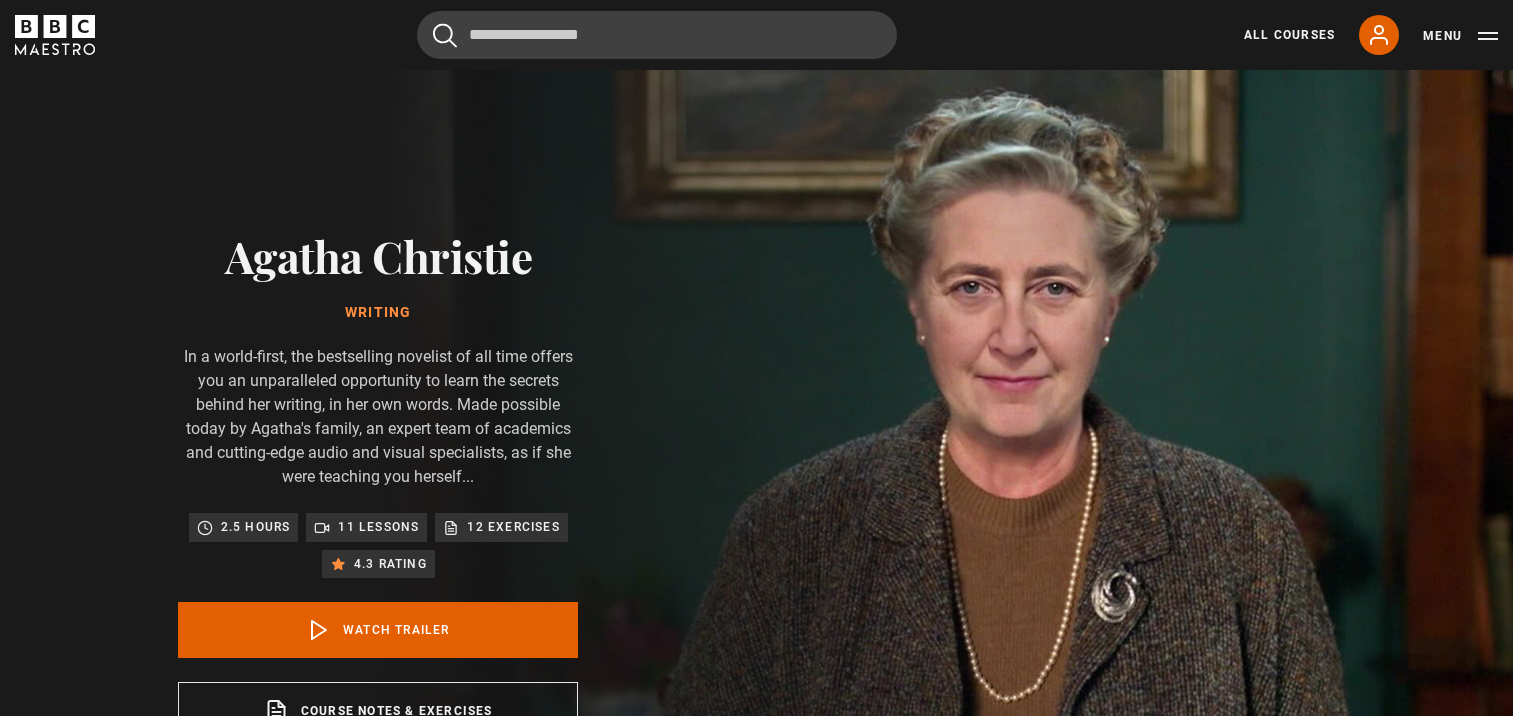 scroll, scrollTop: 0, scrollLeft: 0, axis: both 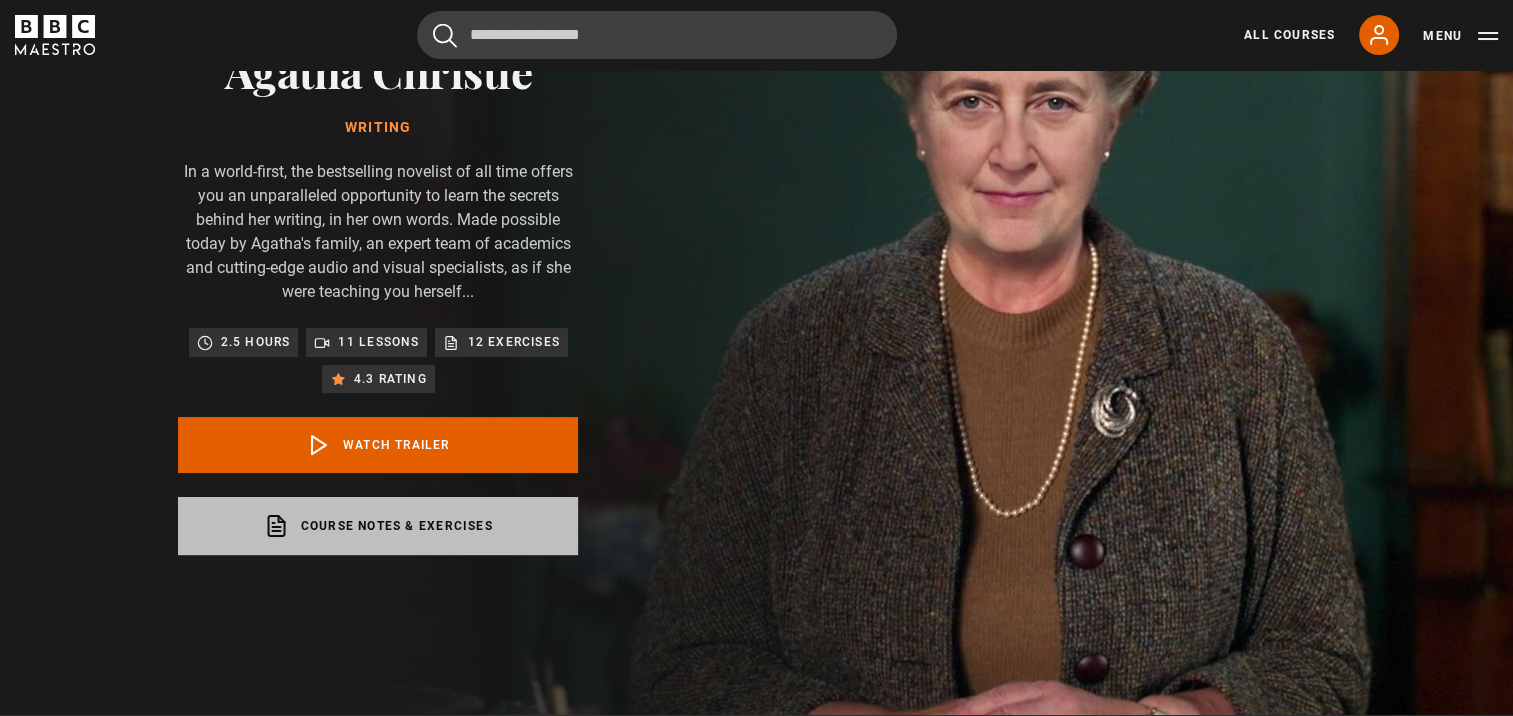 click on "Course notes & exercises
opens in a new tab" at bounding box center [378, 526] 